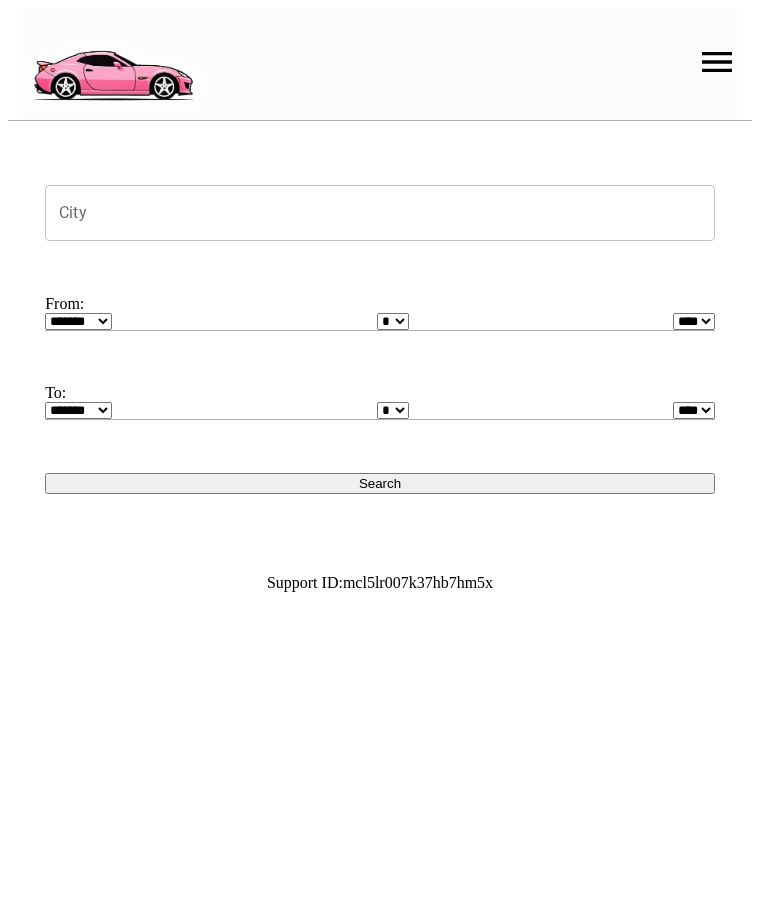 scroll, scrollTop: 0, scrollLeft: 0, axis: both 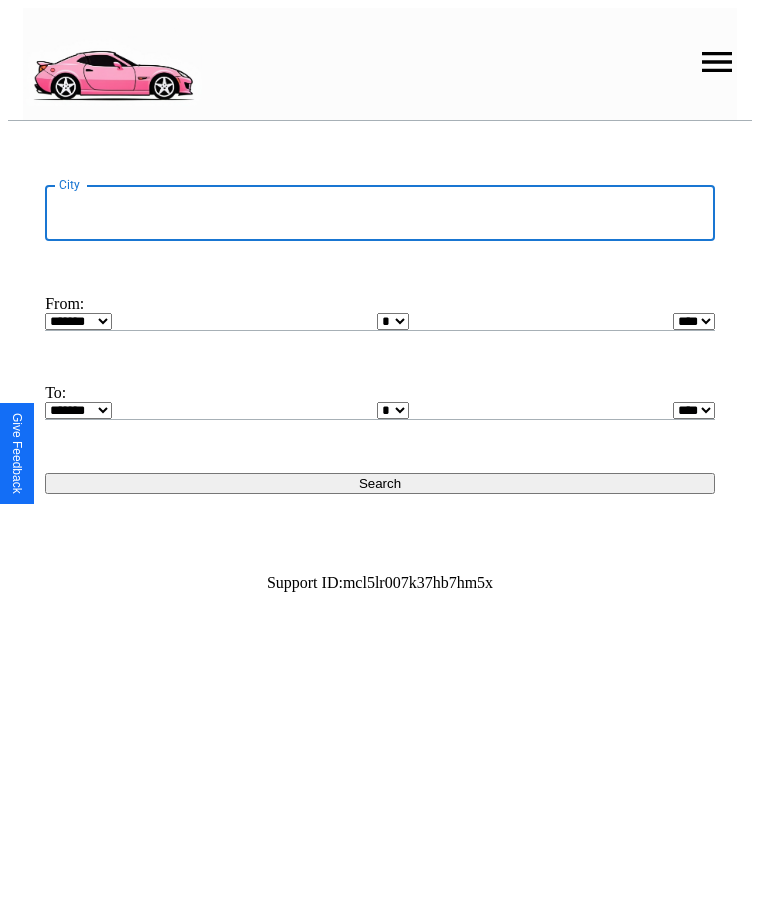 click on "City" at bounding box center (380, 213) 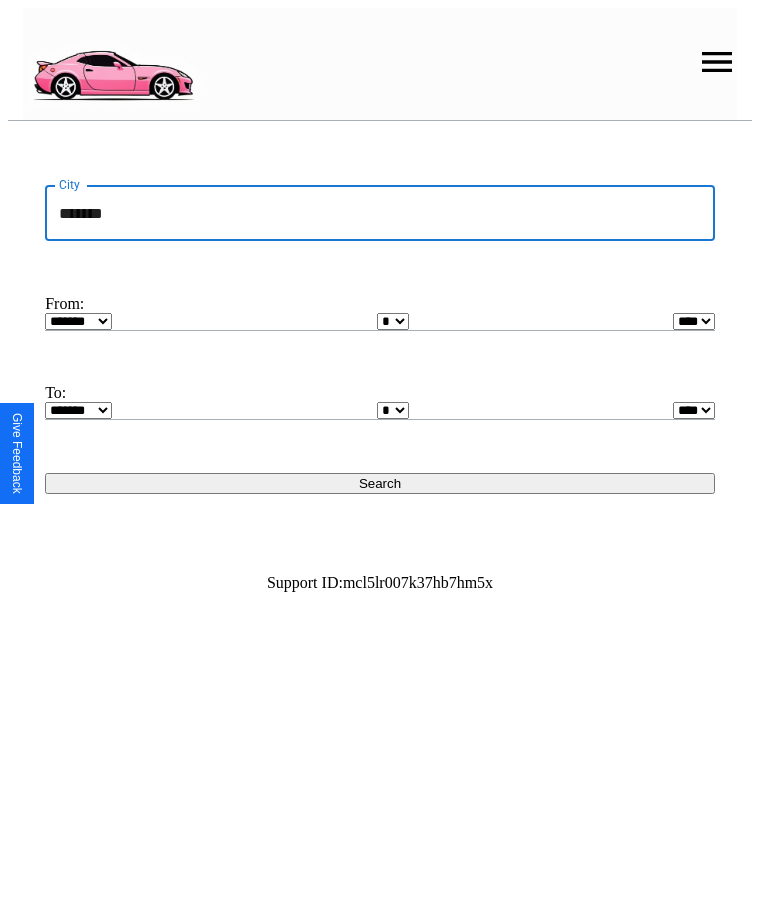 type on "*******" 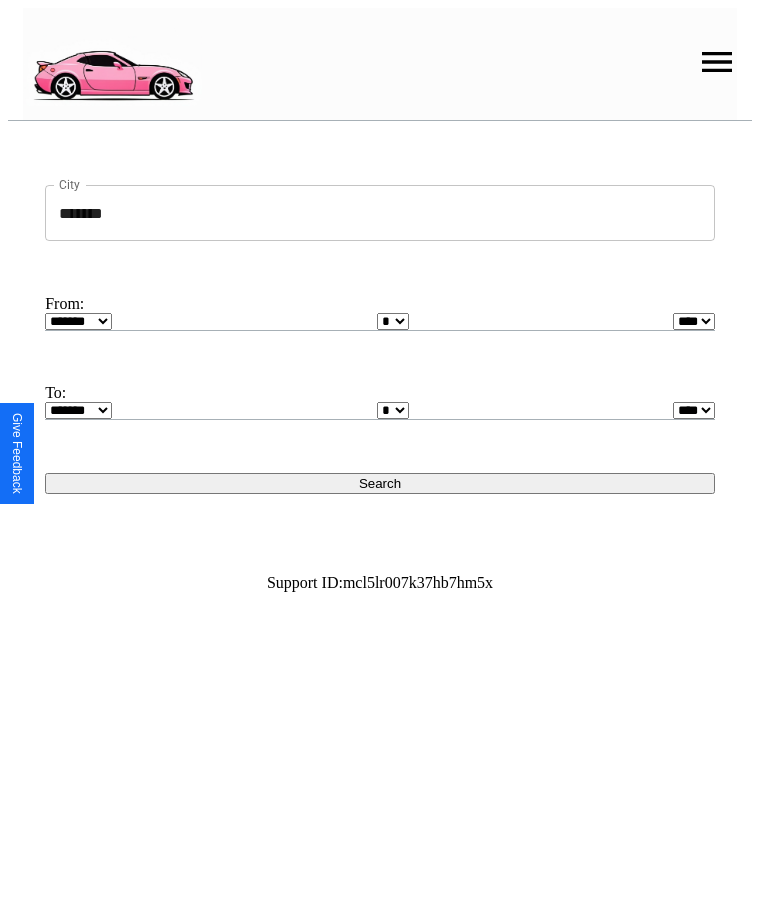 click on "**** **** **** **** **** **** **** **** **** ****" at bounding box center (78, 321) 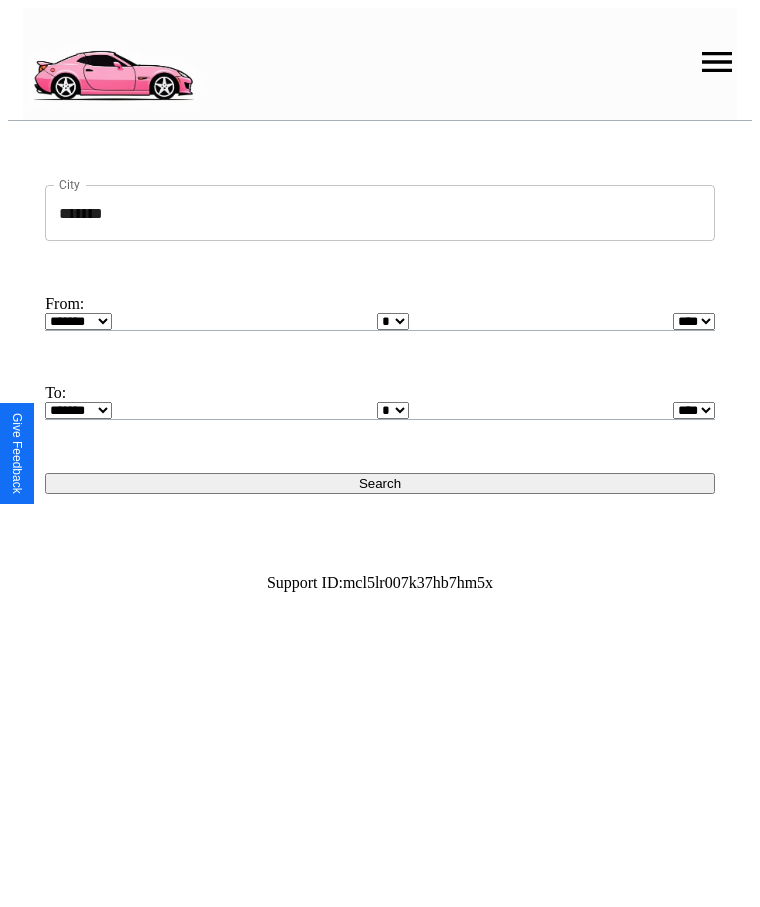 click on "* * * * * * * * * ** ** ** ** ** ** ** ** ** ** ** ** ** ** ** ** ** ** ** ** **" at bounding box center (393, 321) 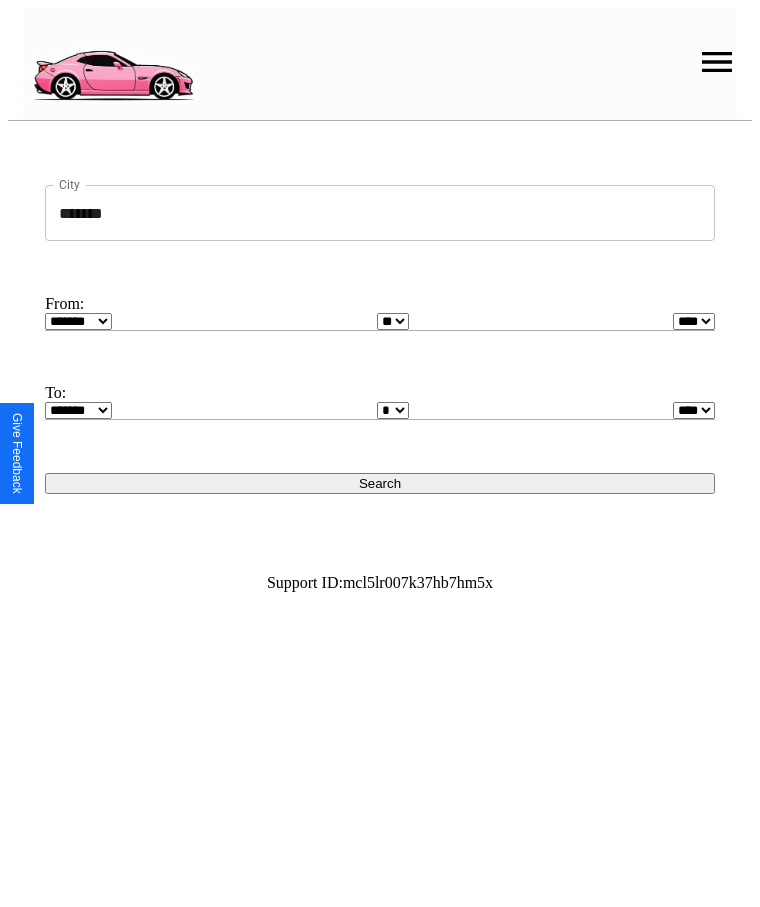 click on "**** **** **** **** **** **** **** **** **** ****" at bounding box center [694, 321] 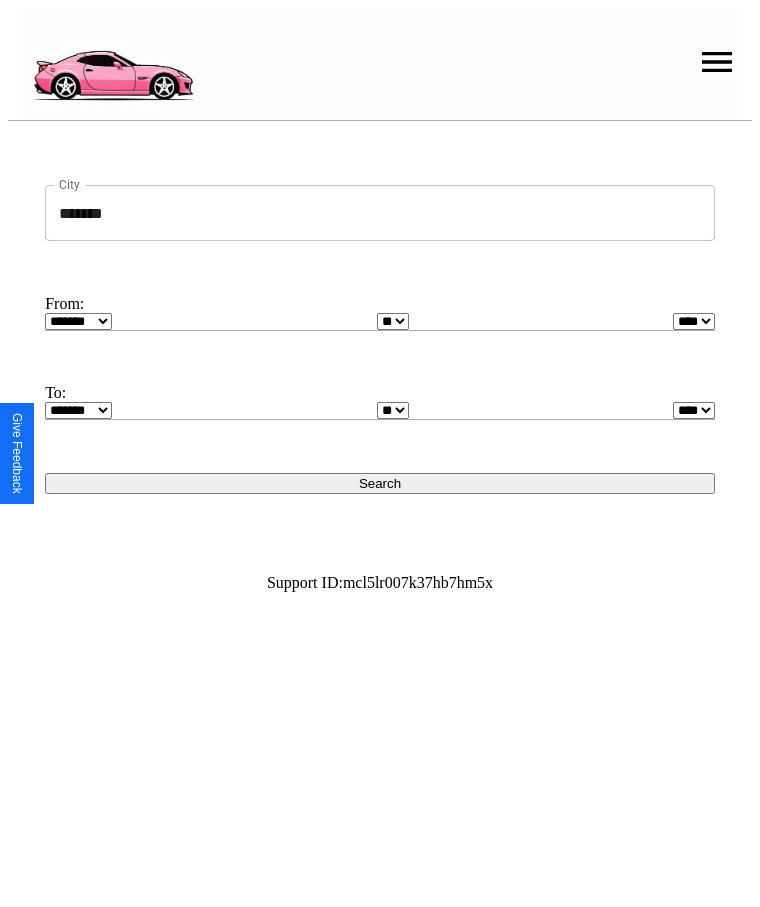 click on "**** **** **** **** **** **** **** **** **** ****" at bounding box center (78, 410) 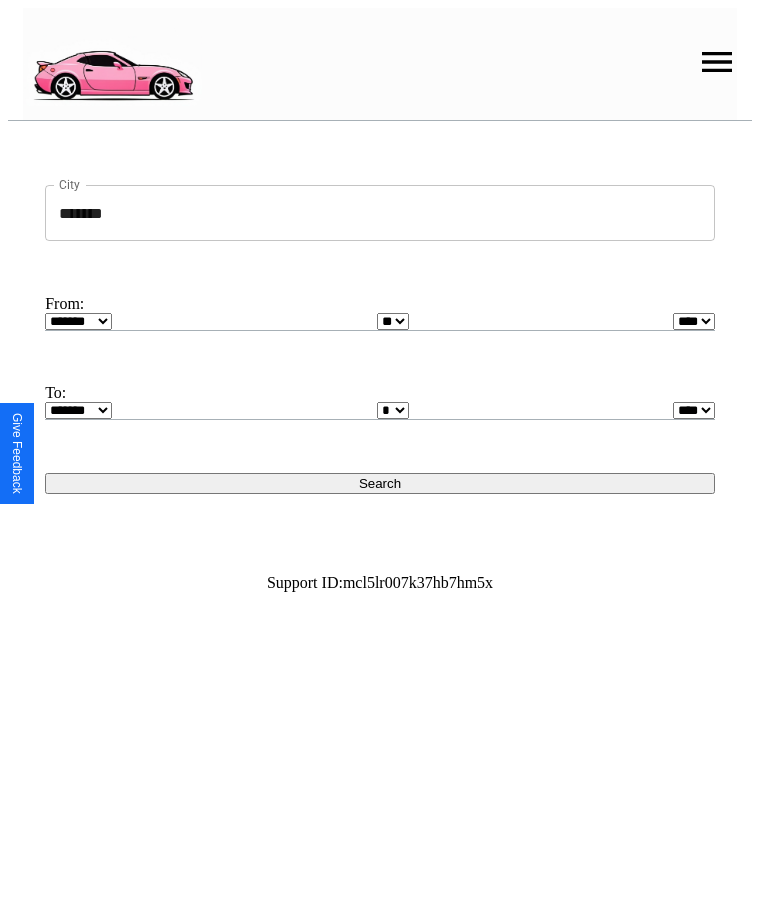click on "Search" at bounding box center [380, 483] 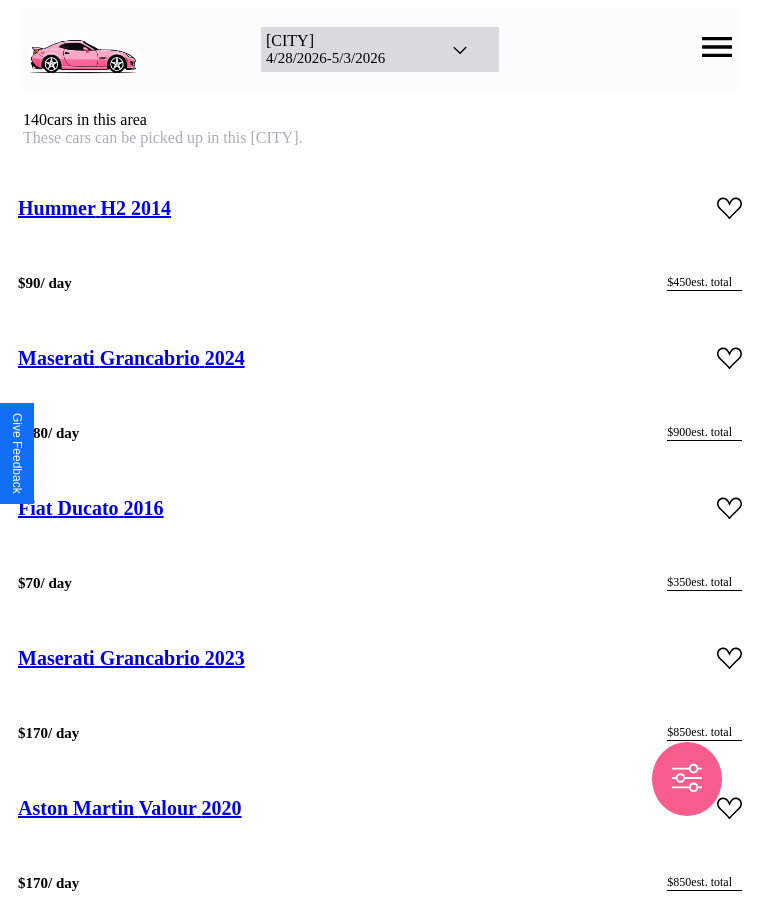 scroll, scrollTop: 9784, scrollLeft: 0, axis: vertical 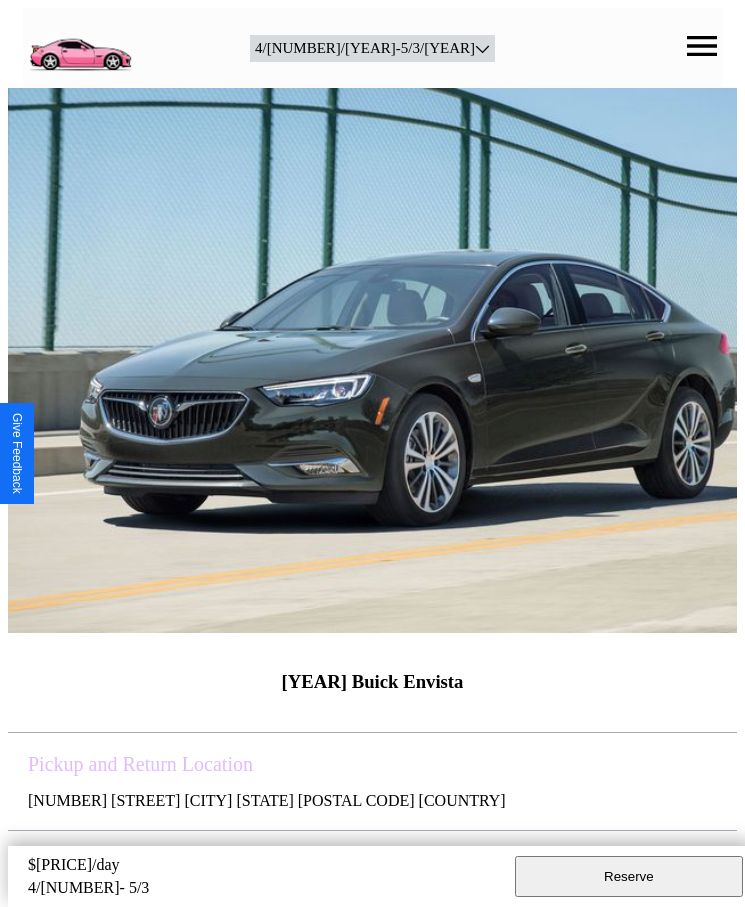 click on "$ [PRICE] /day" at bounding box center [266, 867] 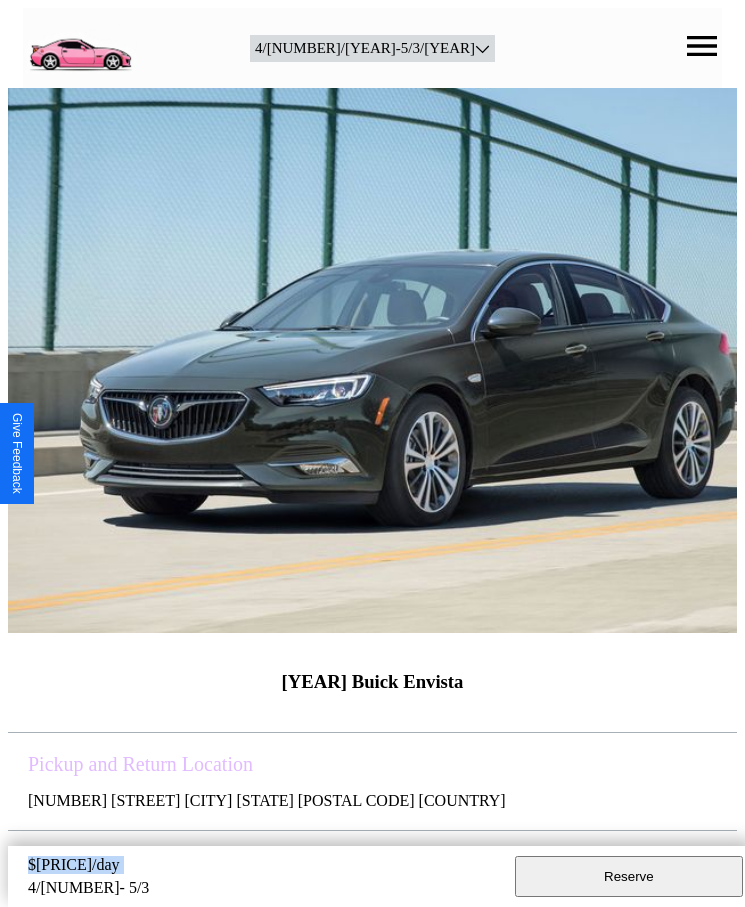 click on "$ 120 /day" at bounding box center (266, 867) 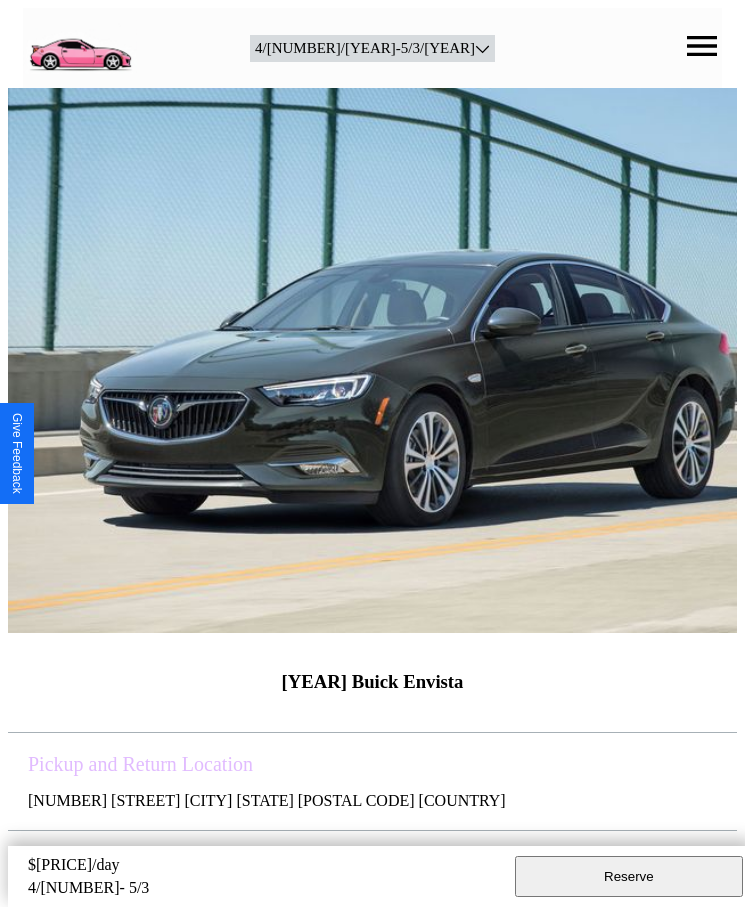 click on "$ 120 /day" at bounding box center (266, 867) 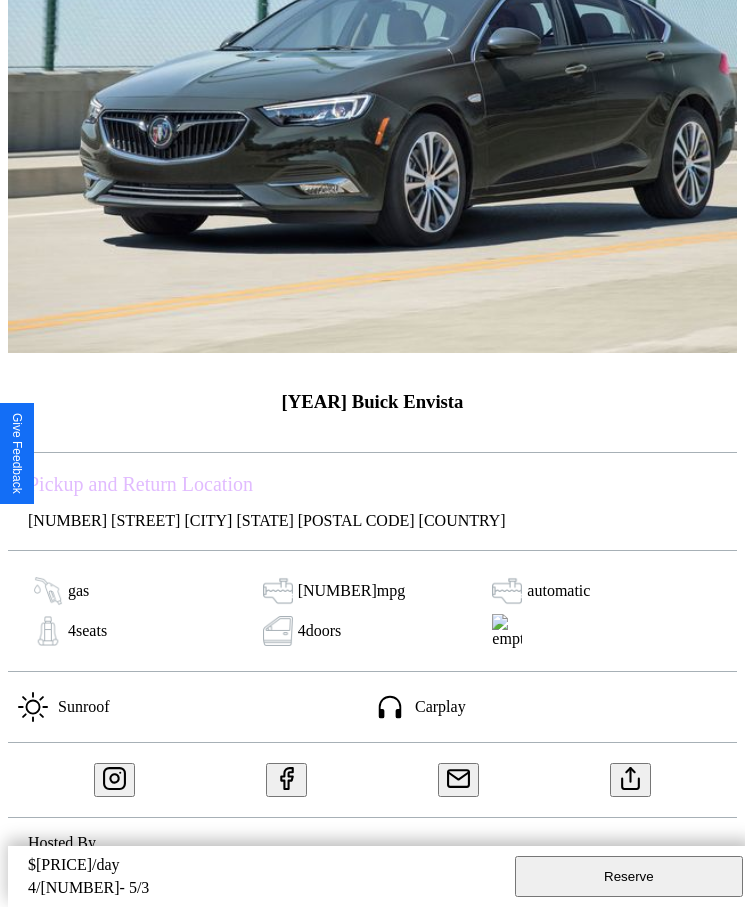 scroll, scrollTop: 343, scrollLeft: 0, axis: vertical 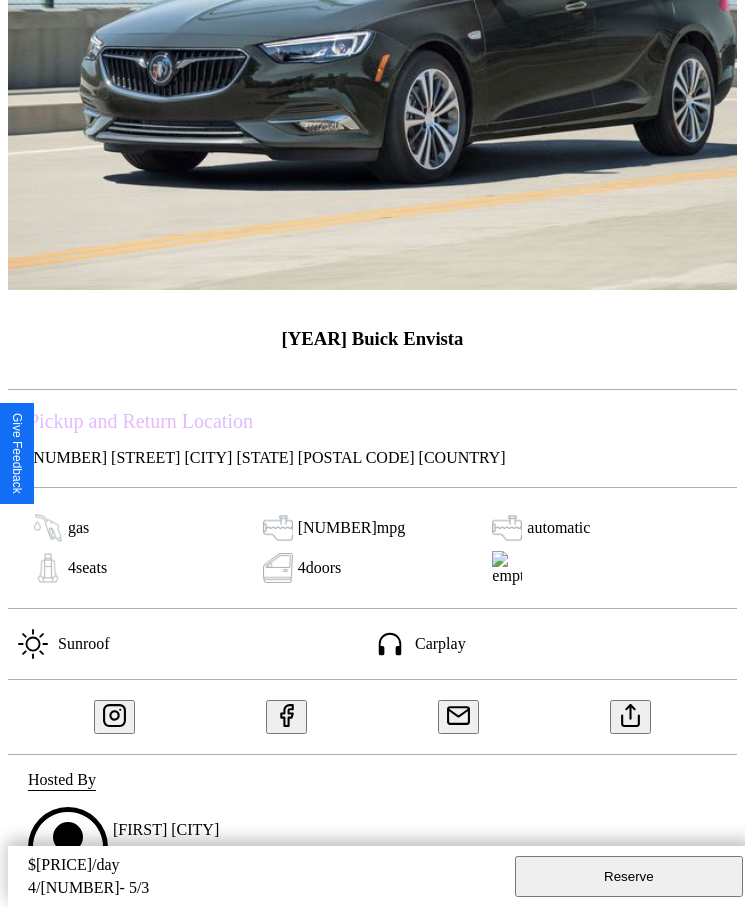 click at bounding box center (631, 712) 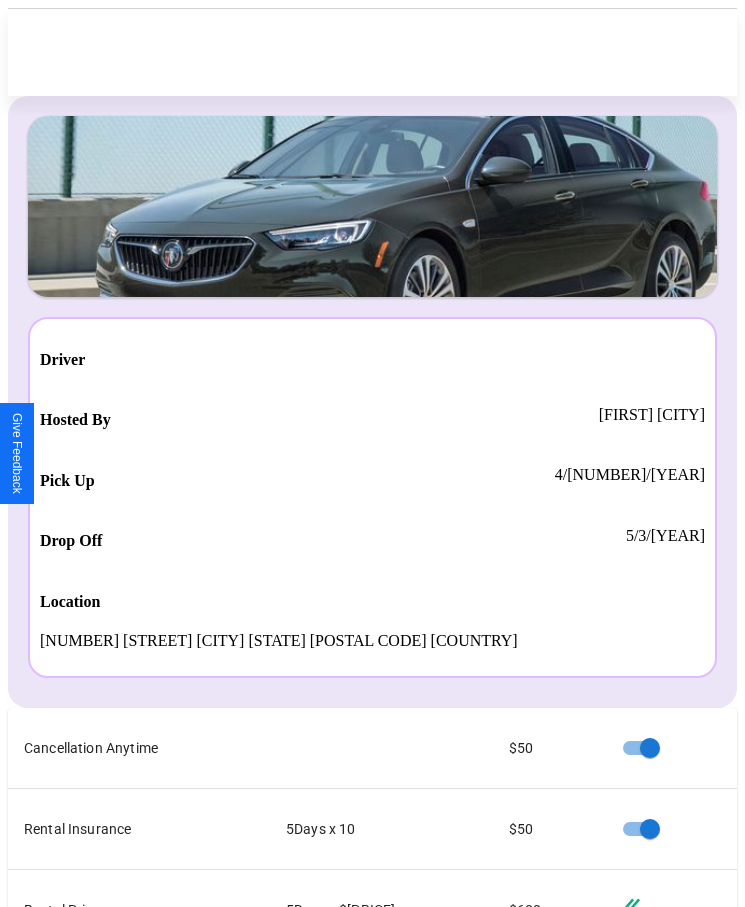 scroll, scrollTop: 13, scrollLeft: 0, axis: vertical 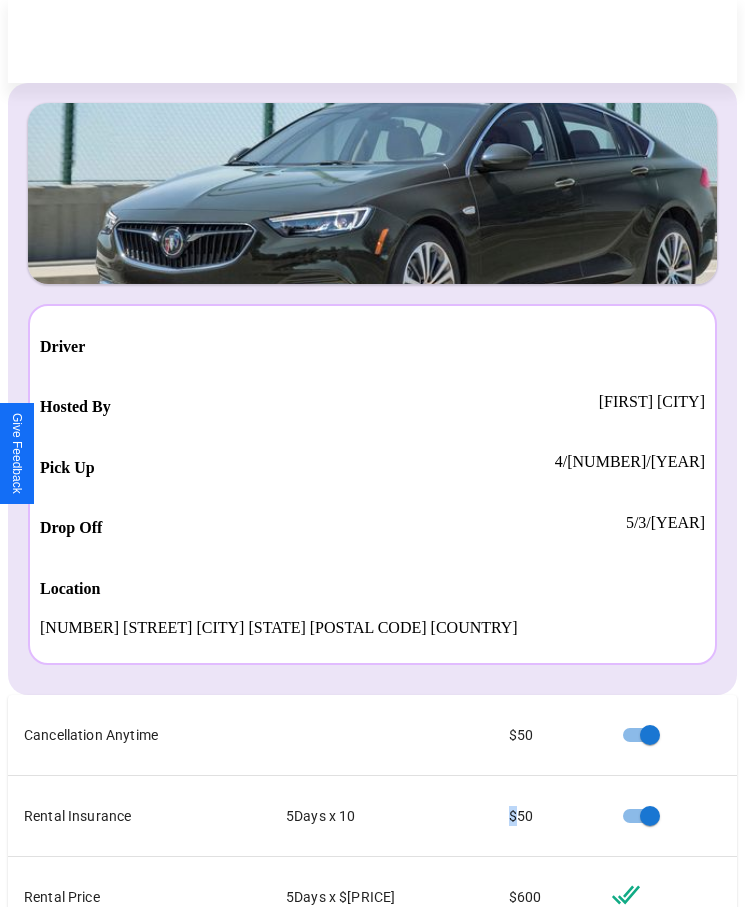 click on "Checkout" at bounding box center [530, 1128] 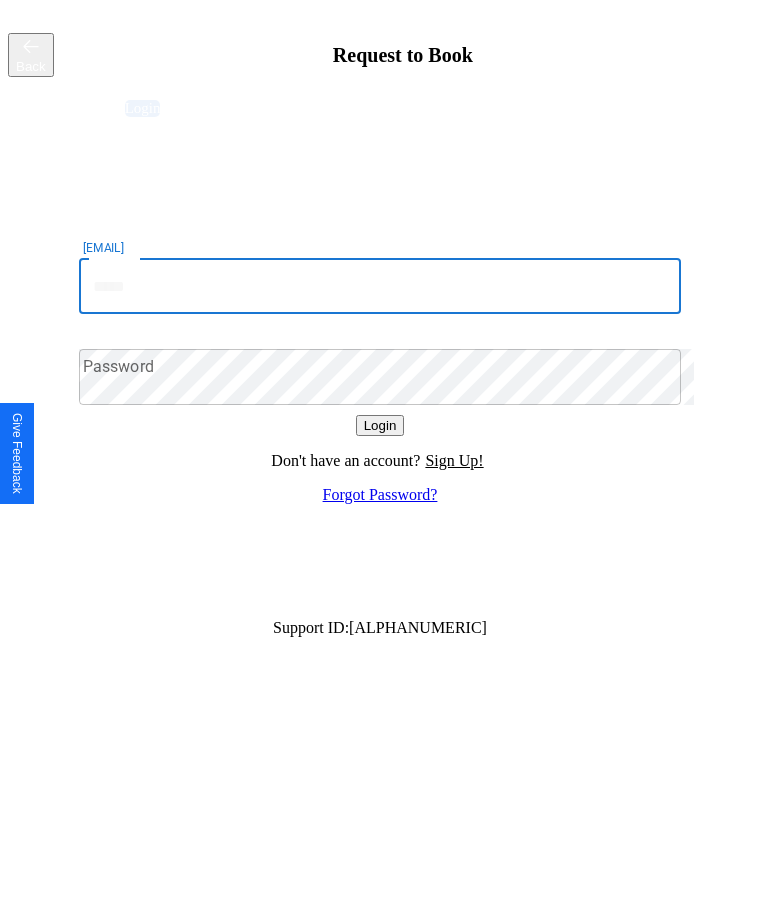 click on "Email" at bounding box center [380, 286] 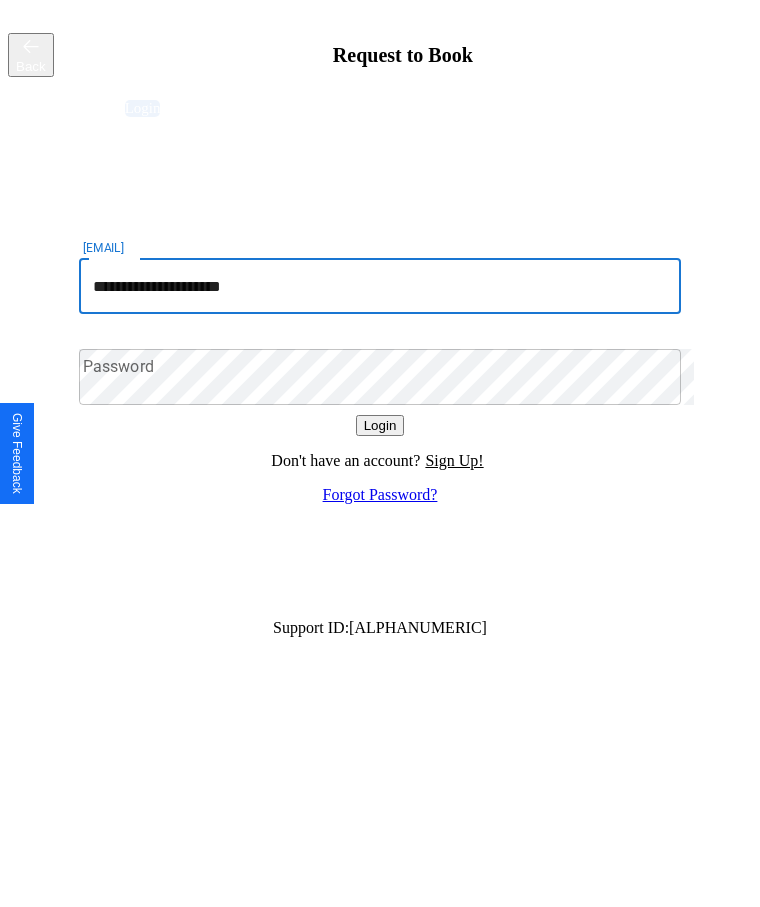 type on "**********" 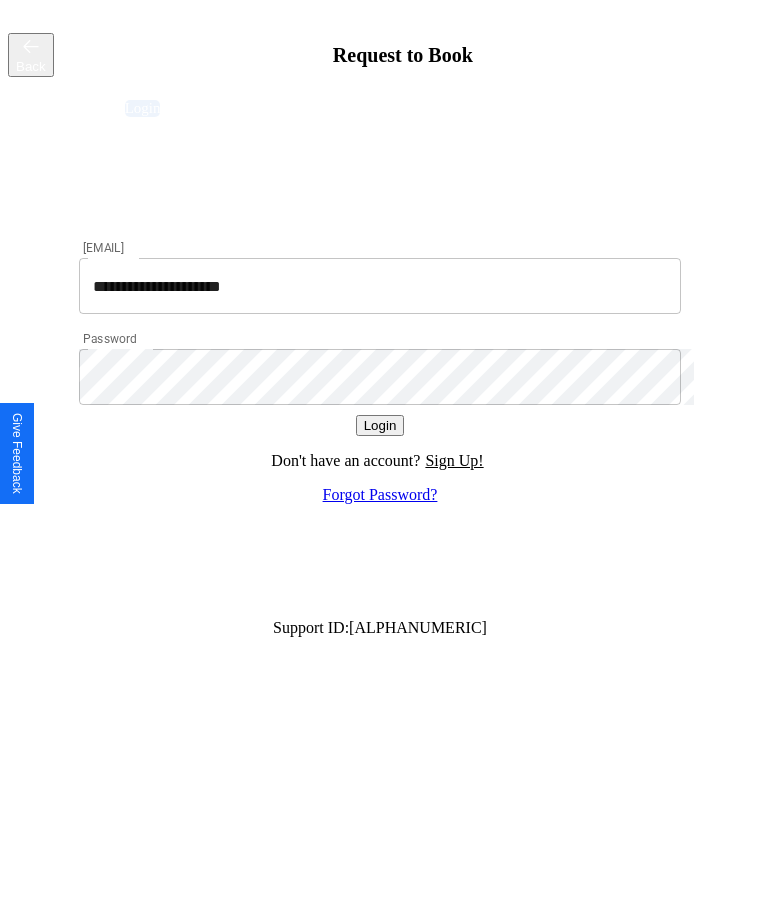 click on "Login" at bounding box center [380, 425] 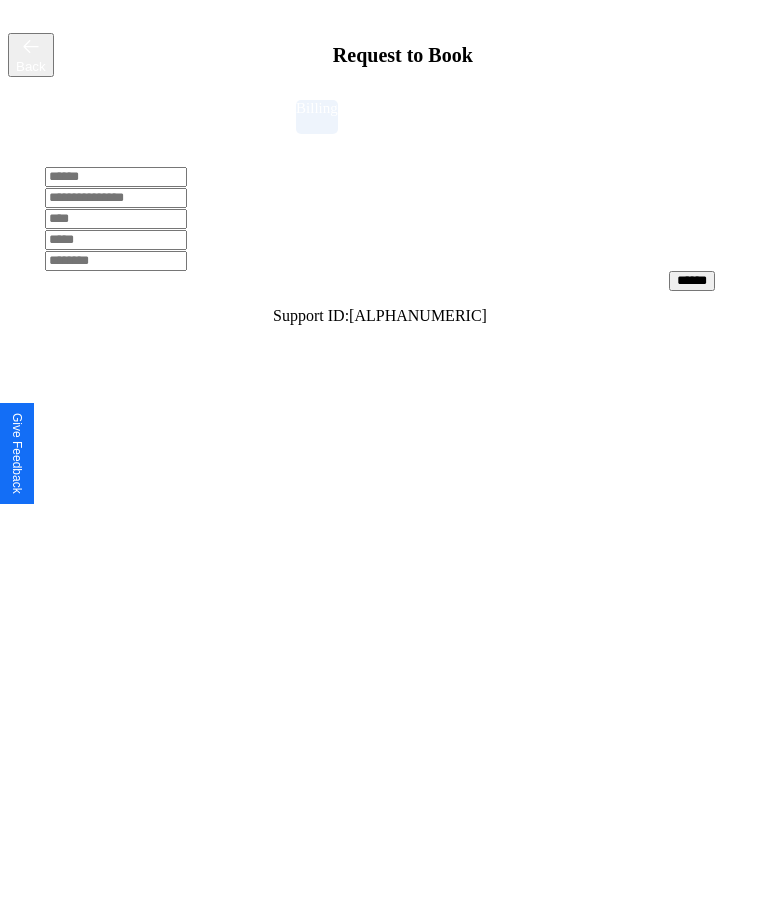 click at bounding box center [116, 177] 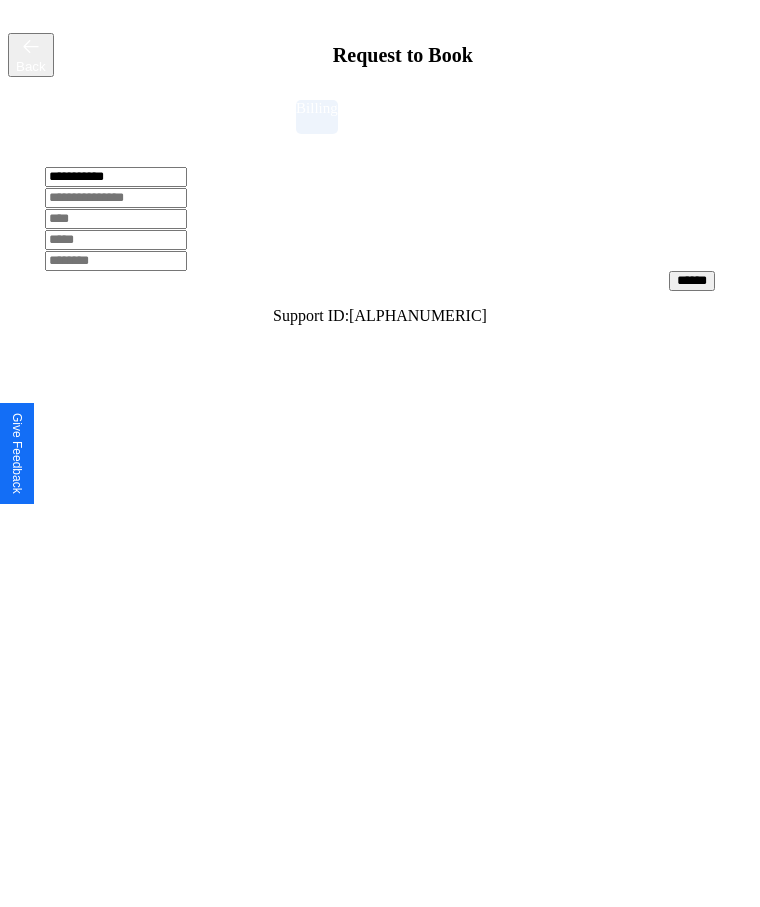 type on "**********" 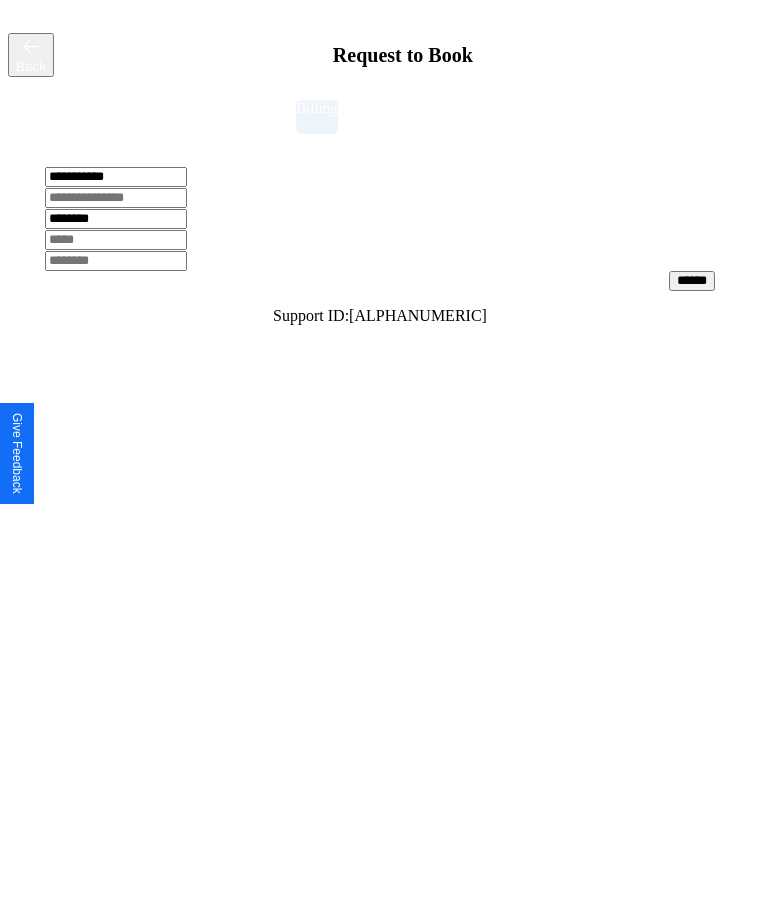 type on "********" 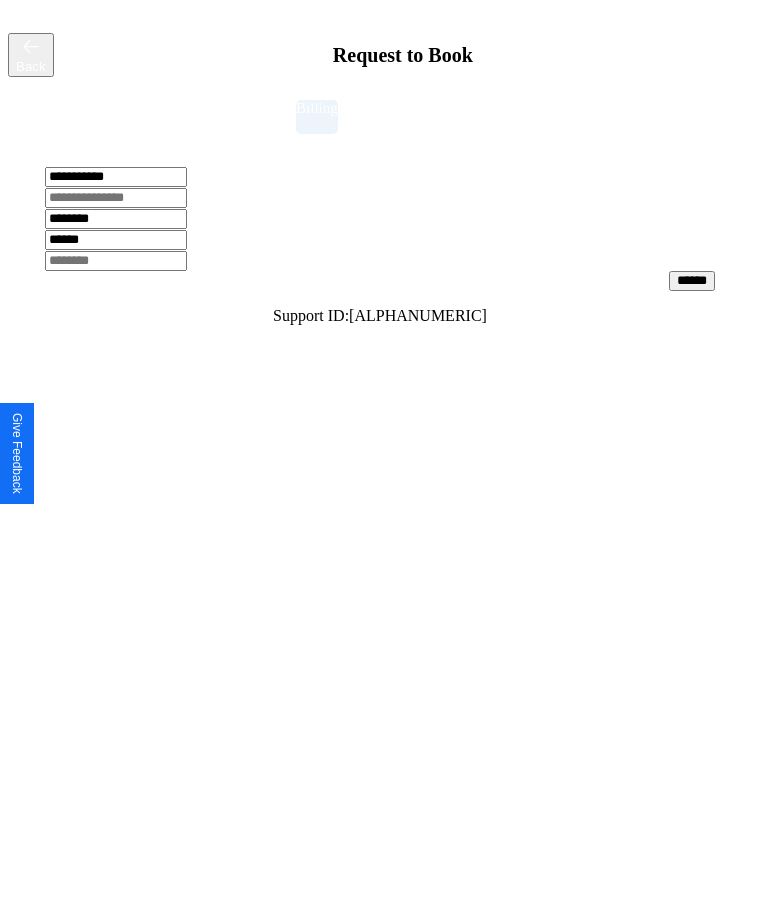 type on "******" 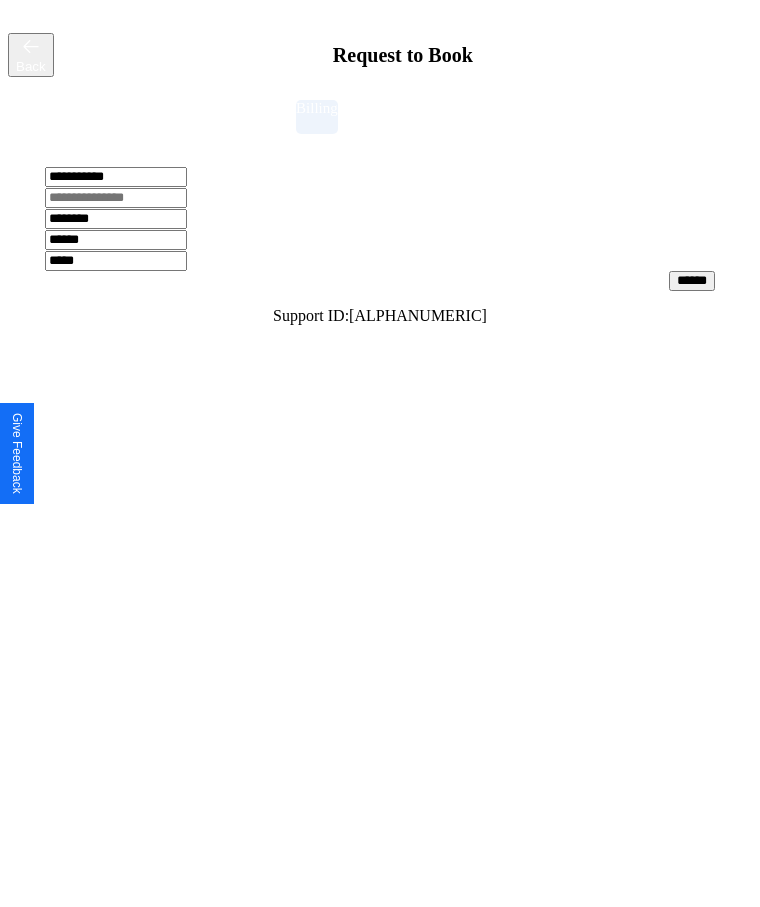 type on "*****" 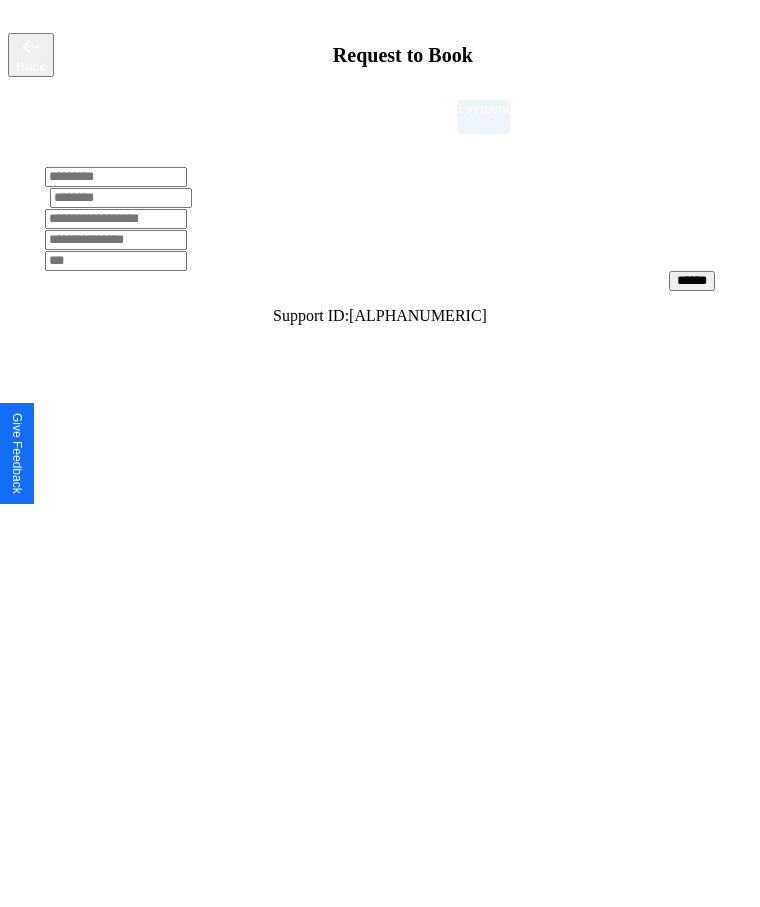 click at bounding box center (116, 177) 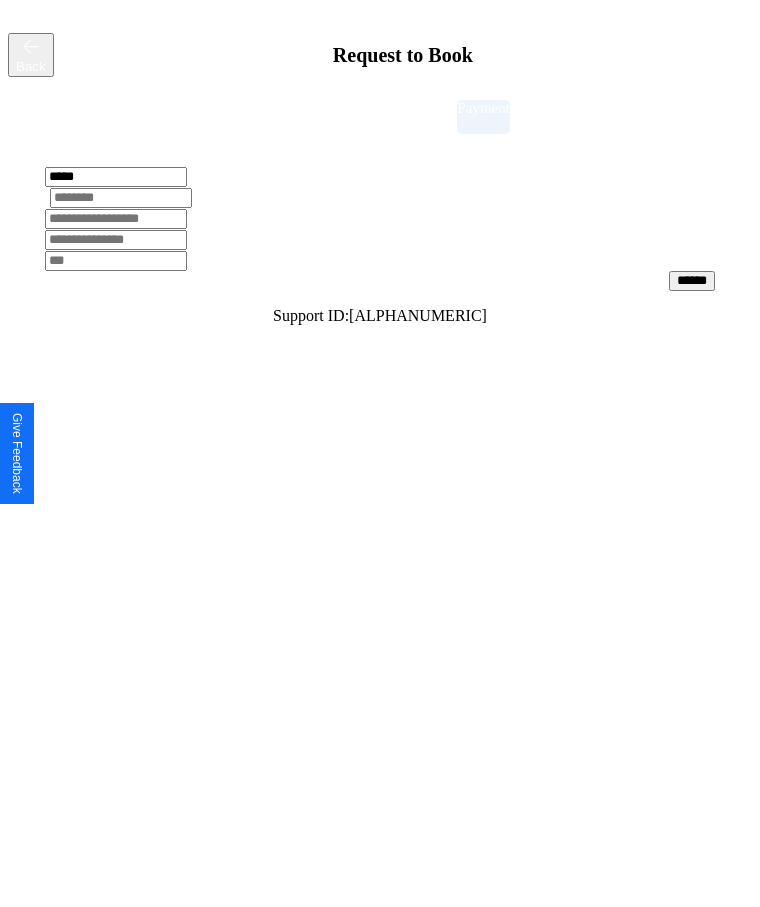 type on "*****" 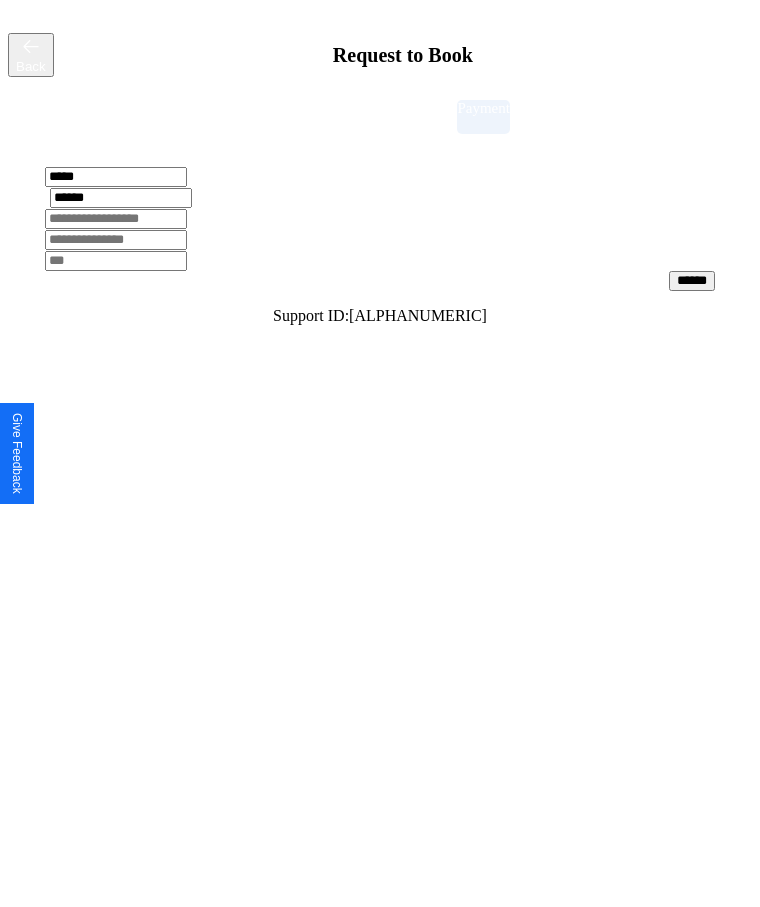 type on "******" 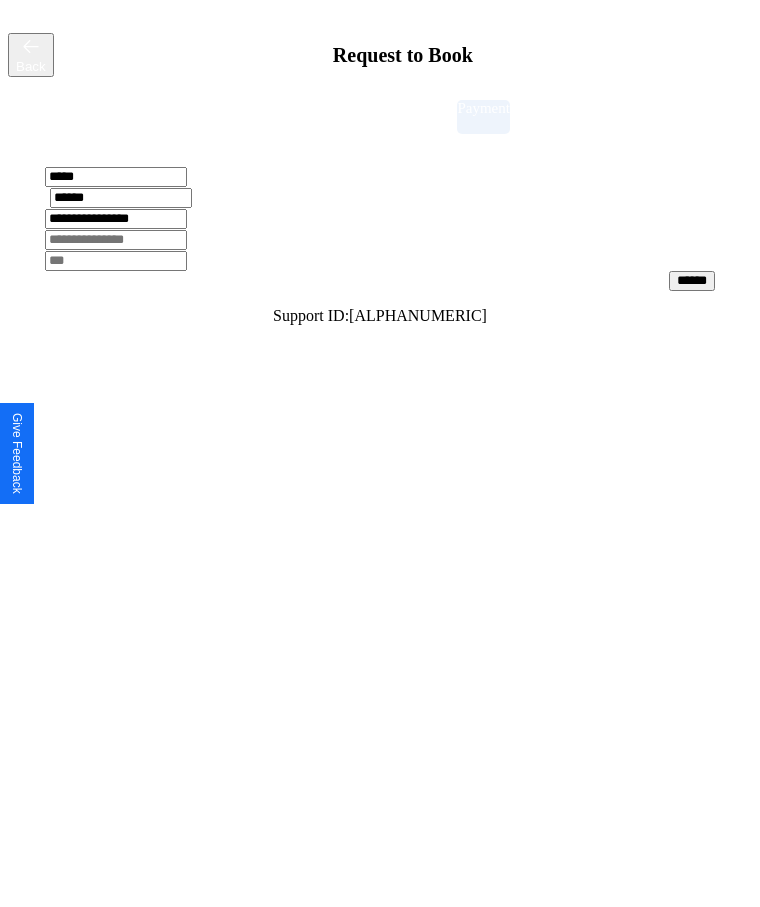 type on "**********" 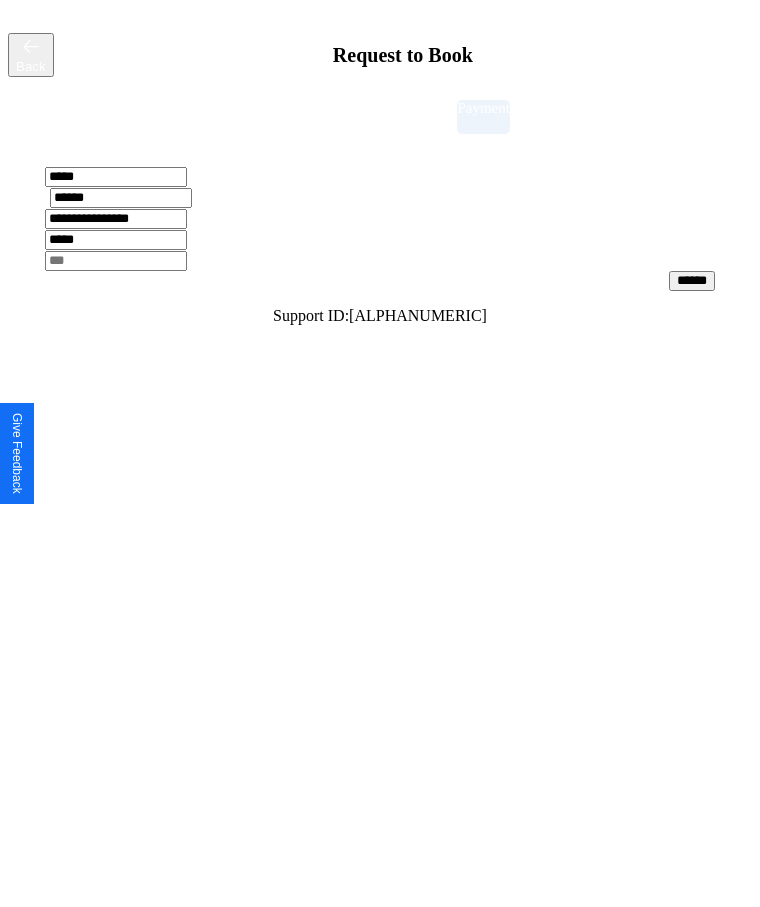 type on "*****" 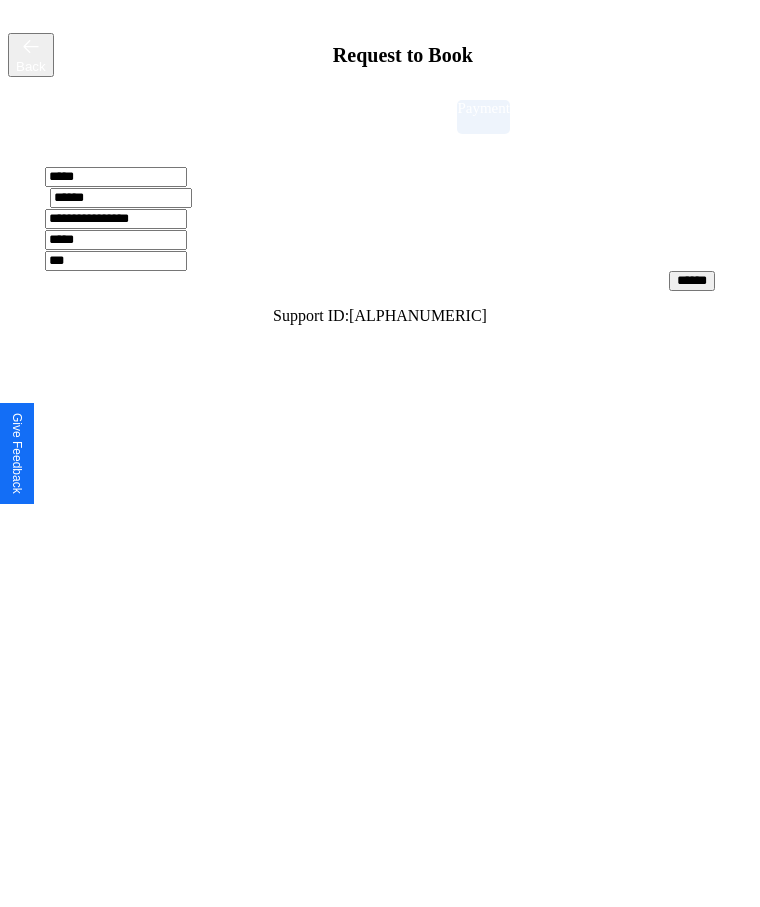 type on "***" 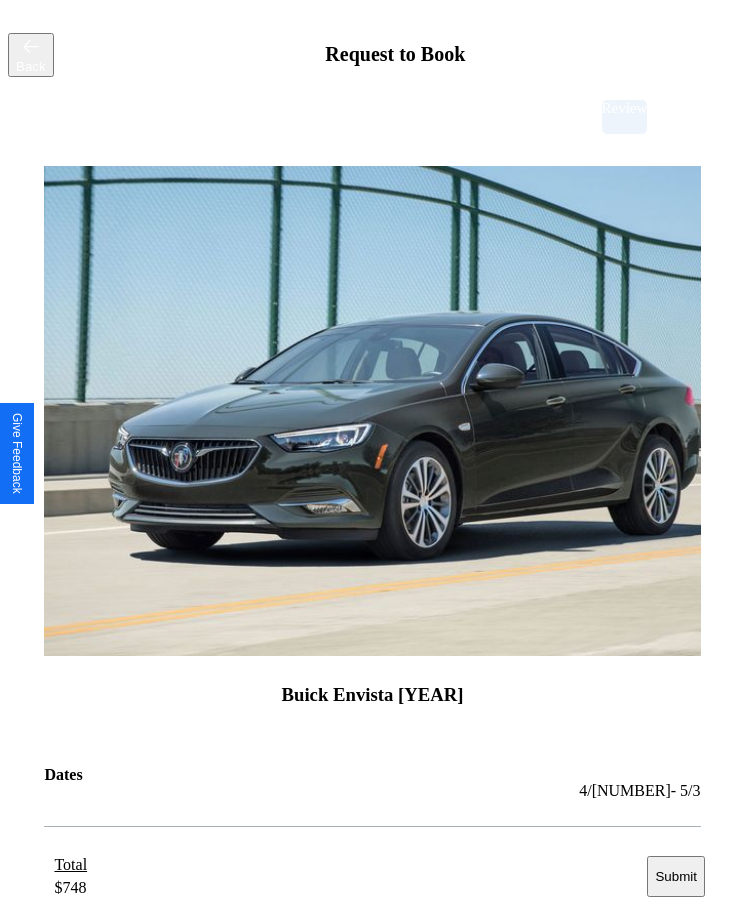scroll, scrollTop: 2, scrollLeft: 0, axis: vertical 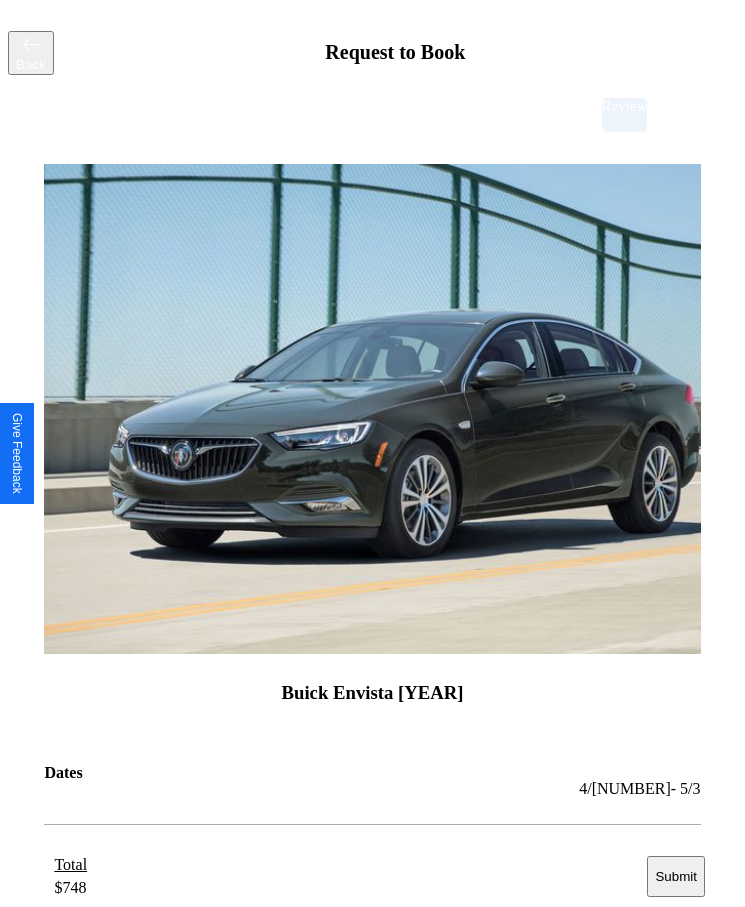 click on "Submit" at bounding box center (675, 876) 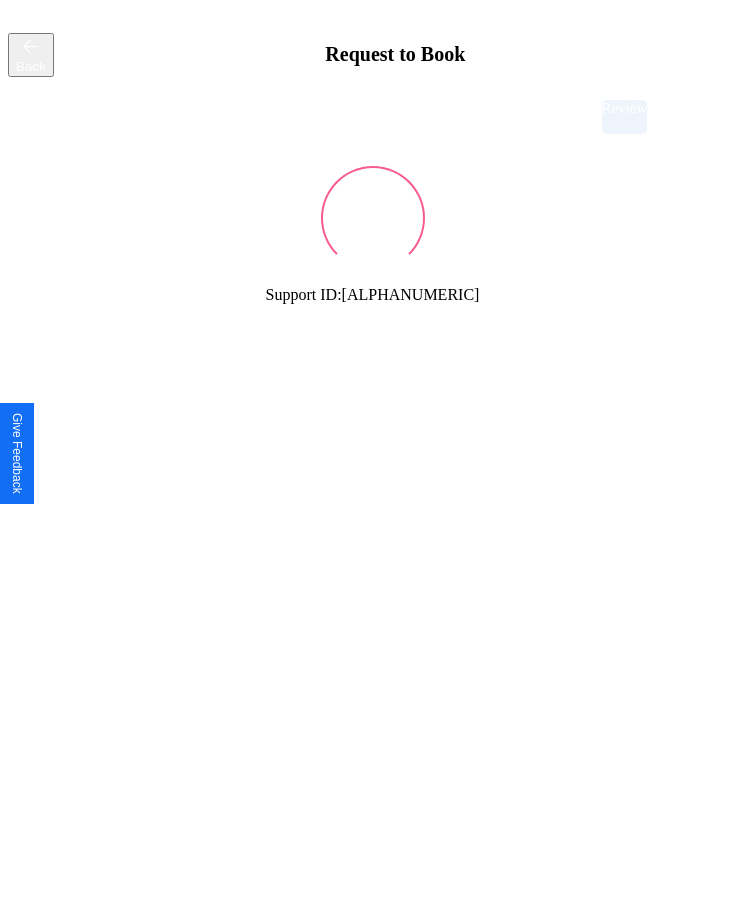 scroll, scrollTop: 0, scrollLeft: 0, axis: both 